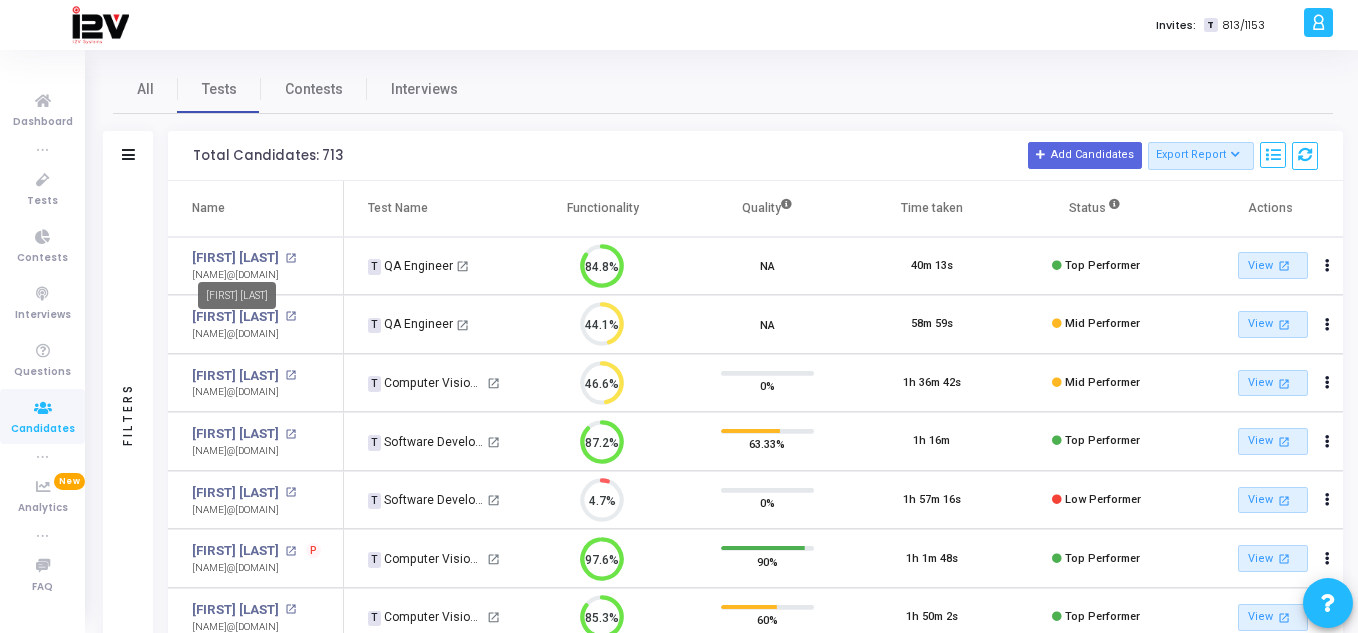 scroll, scrollTop: 0, scrollLeft: 0, axis: both 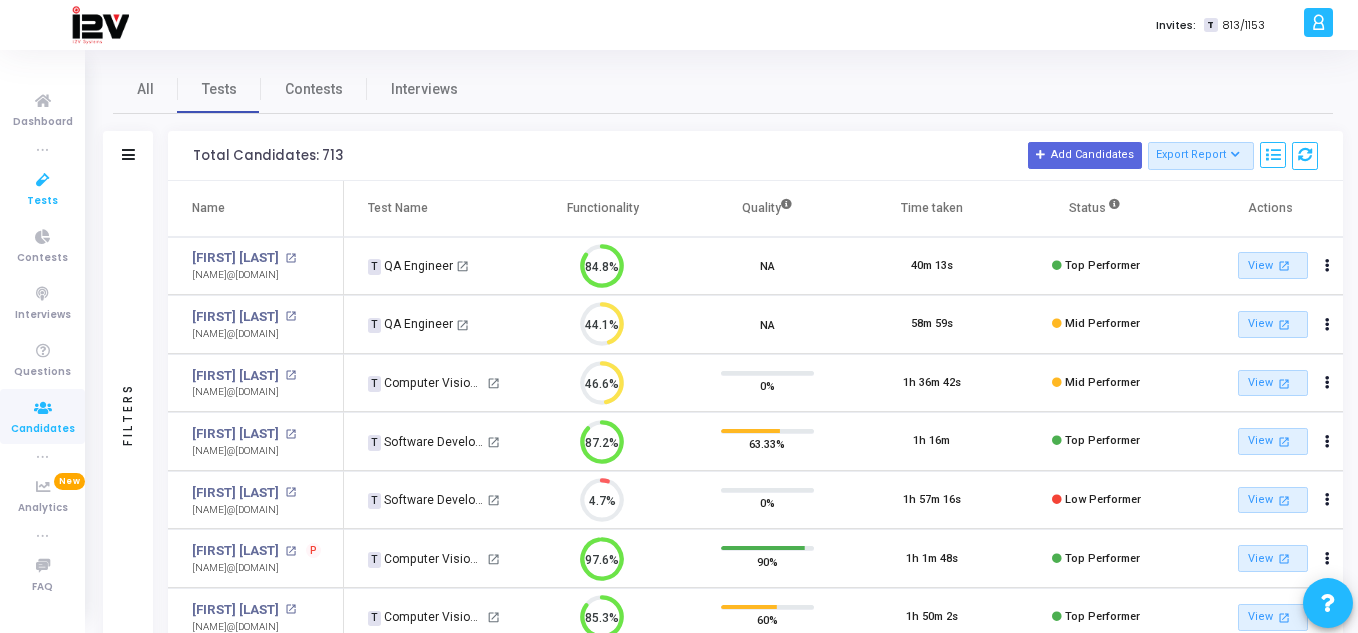 click at bounding box center [43, 180] 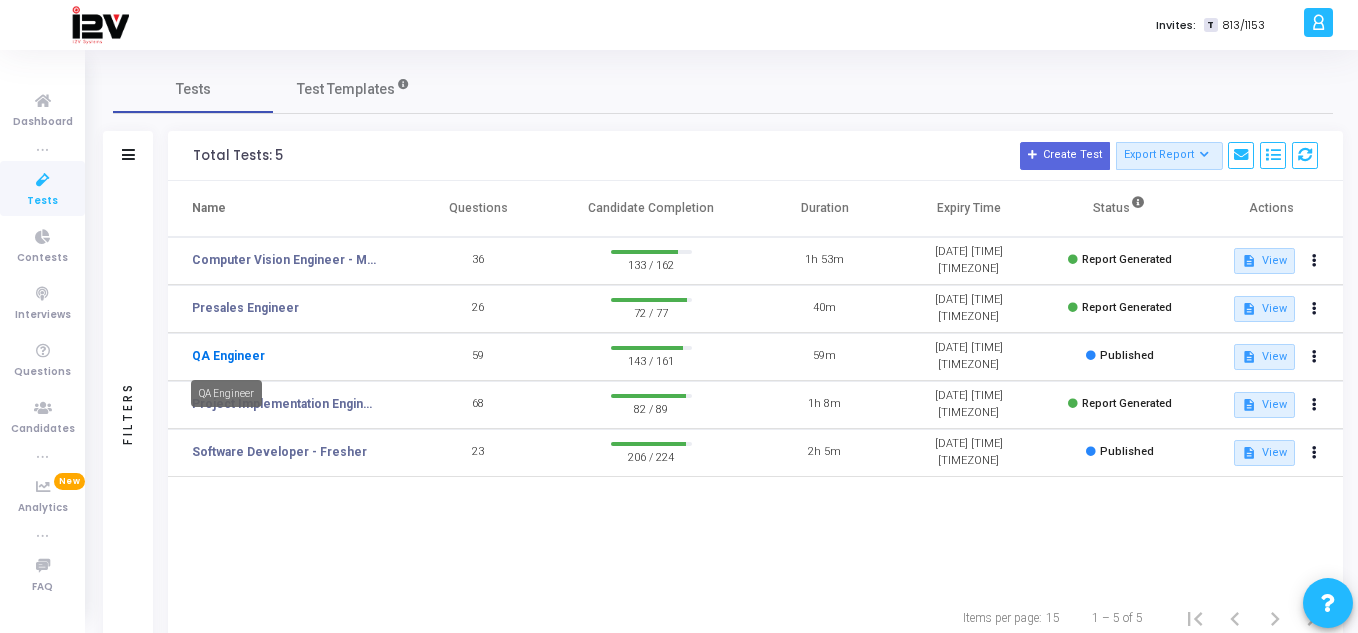 click on "QA Engineer" 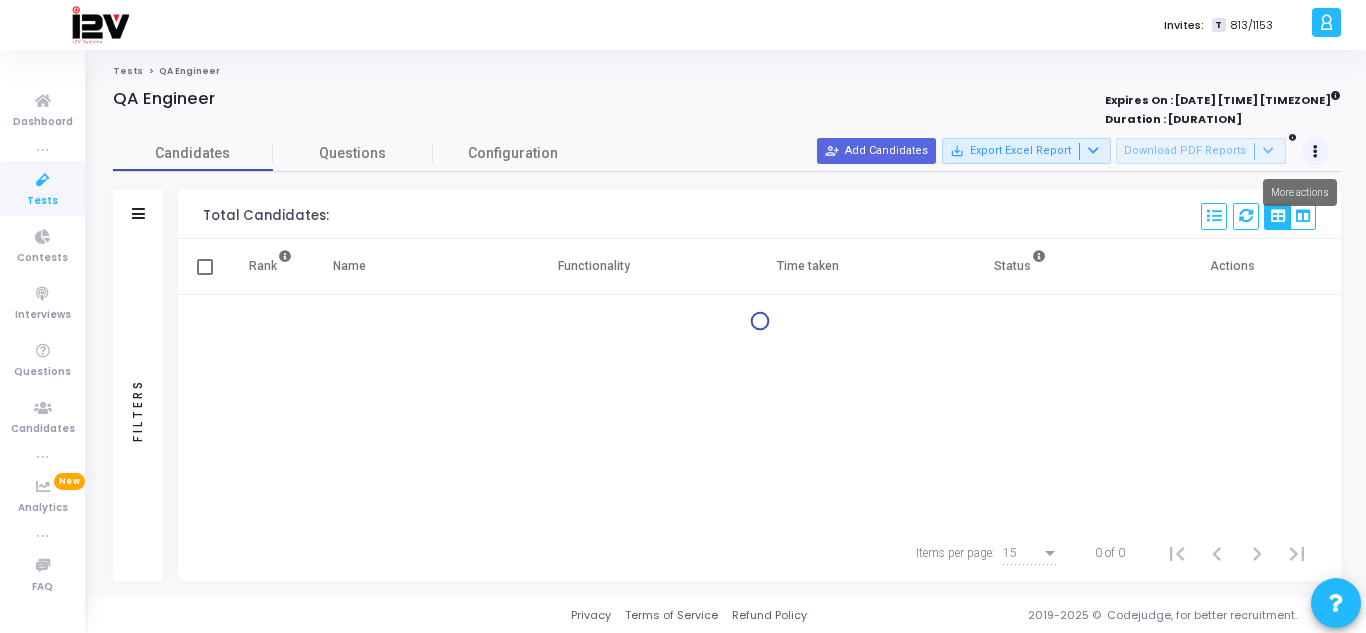 click at bounding box center [1316, 152] 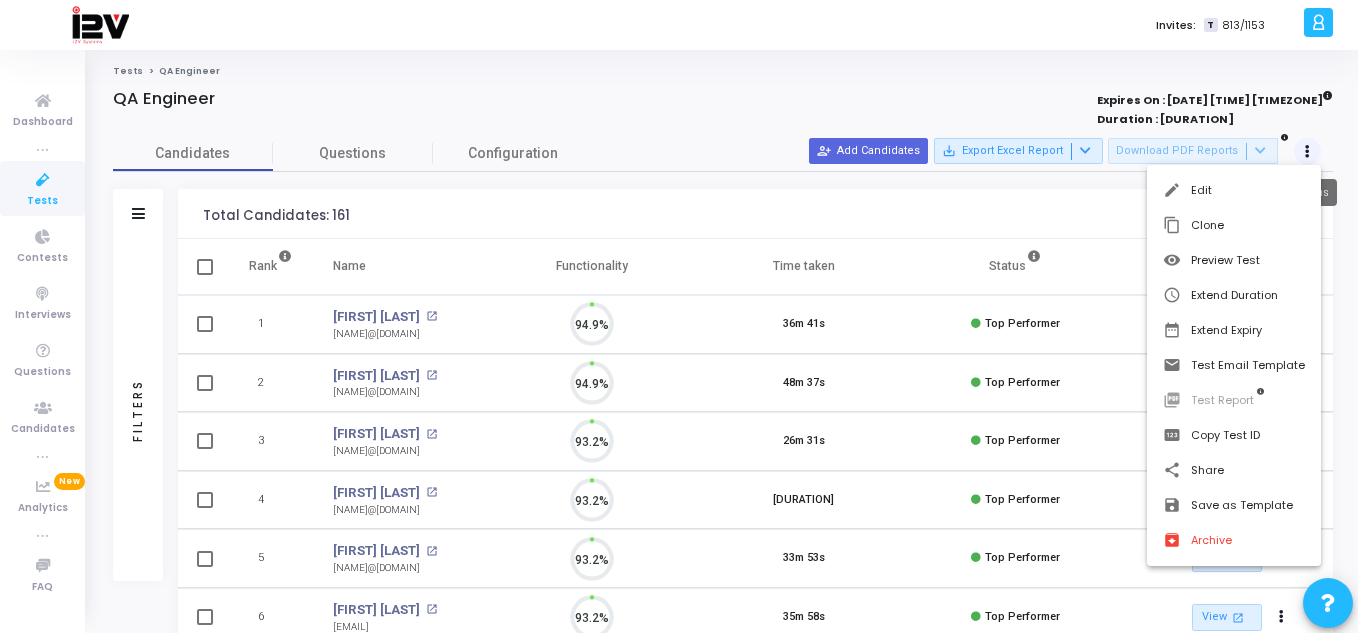 scroll, scrollTop: 9, scrollLeft: 9, axis: both 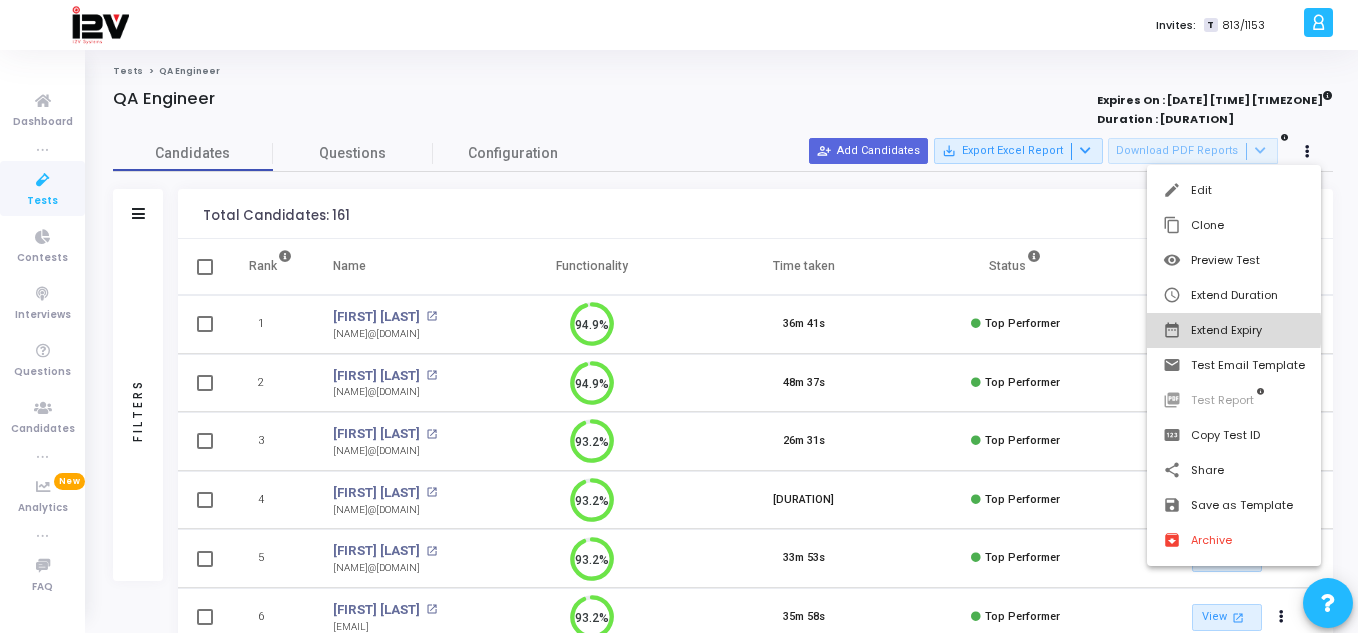 click on "date_range  Extend Expiry" at bounding box center (1234, 330) 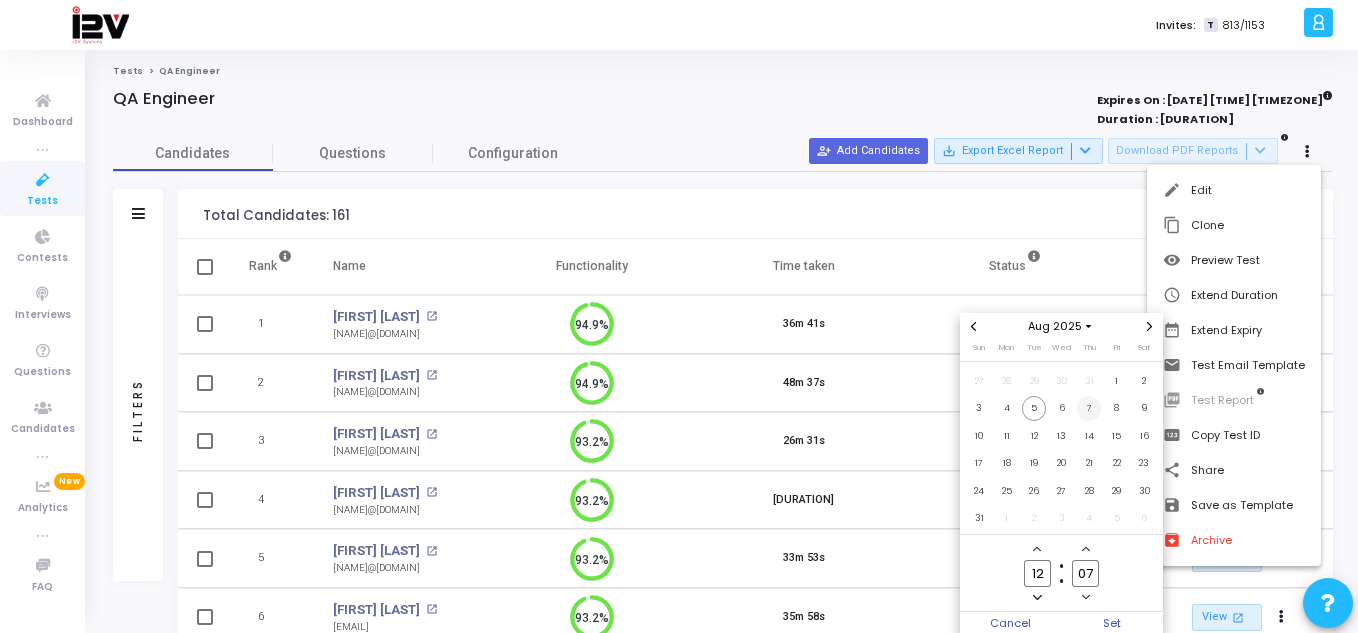 click on "7" at bounding box center [1089, 408] 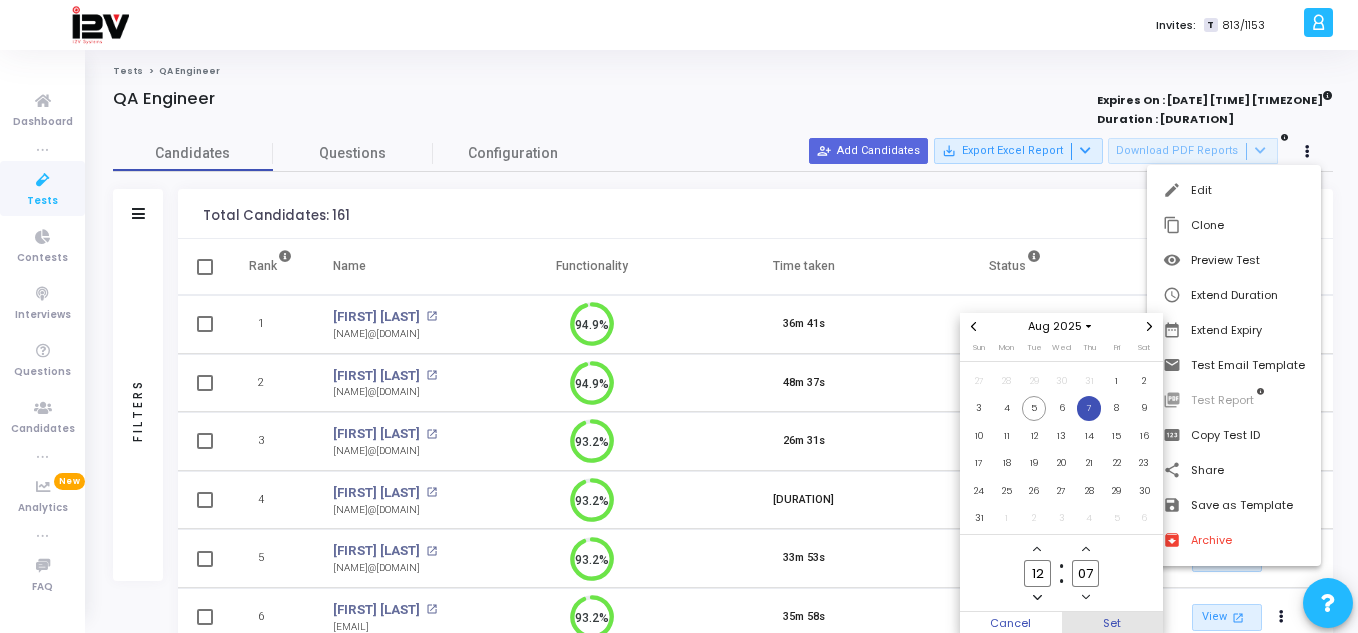 click on "Set" at bounding box center [1113, 623] 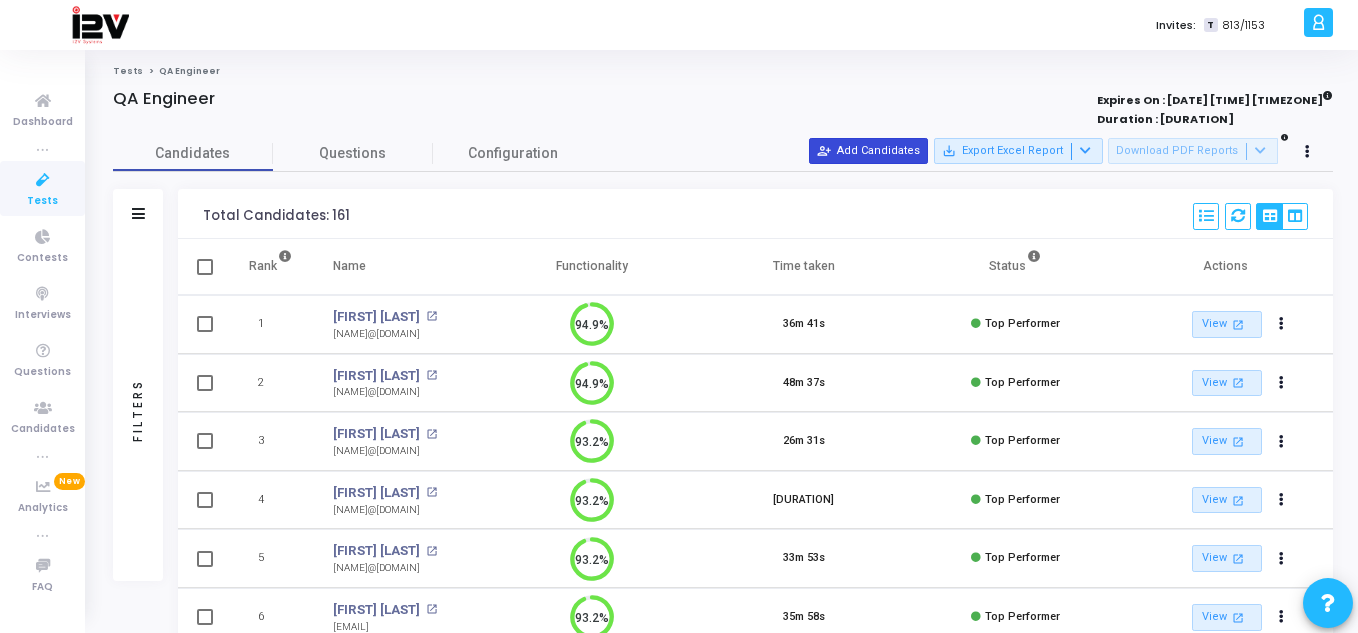 click on "person_add_alt  Add Candidates" at bounding box center (868, 151) 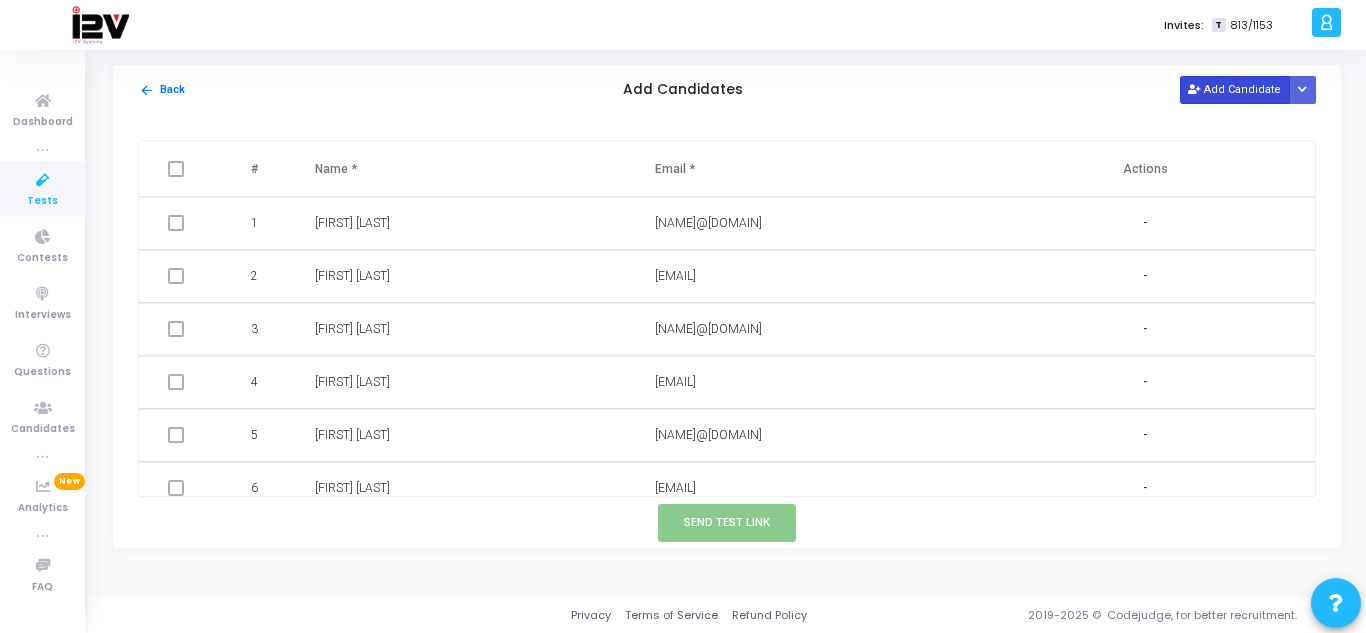 click on "Add Candidate" at bounding box center (1235, 89) 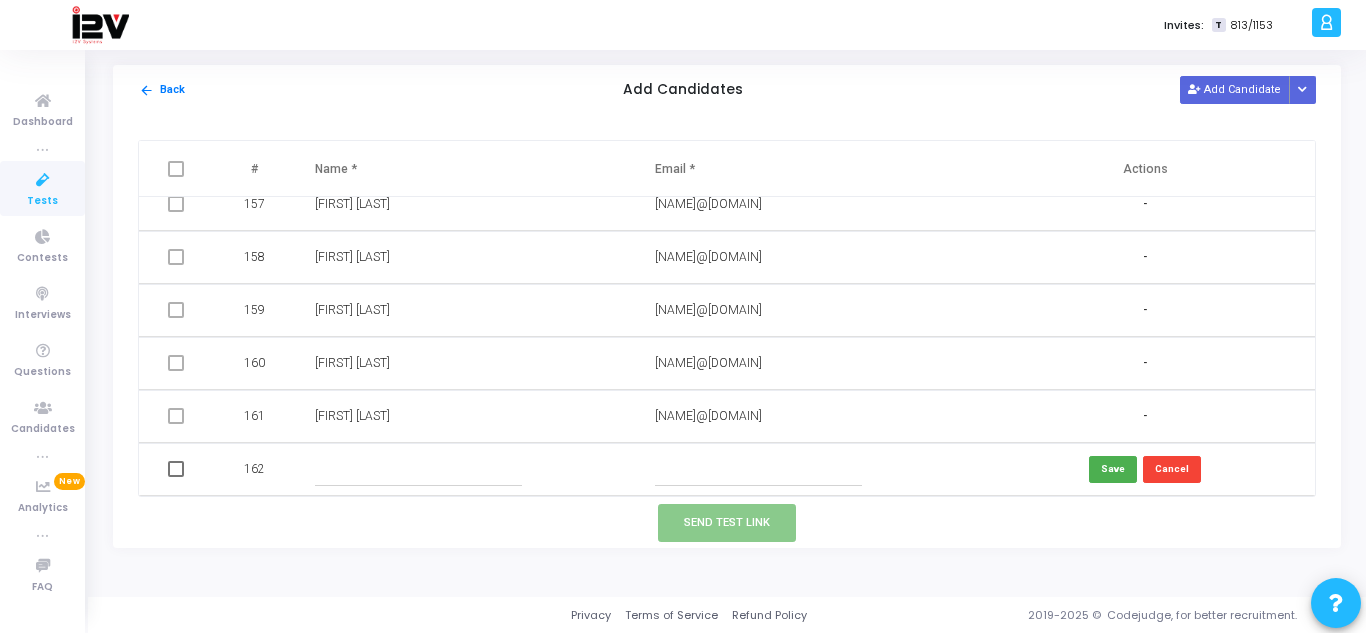 click at bounding box center [758, 469] 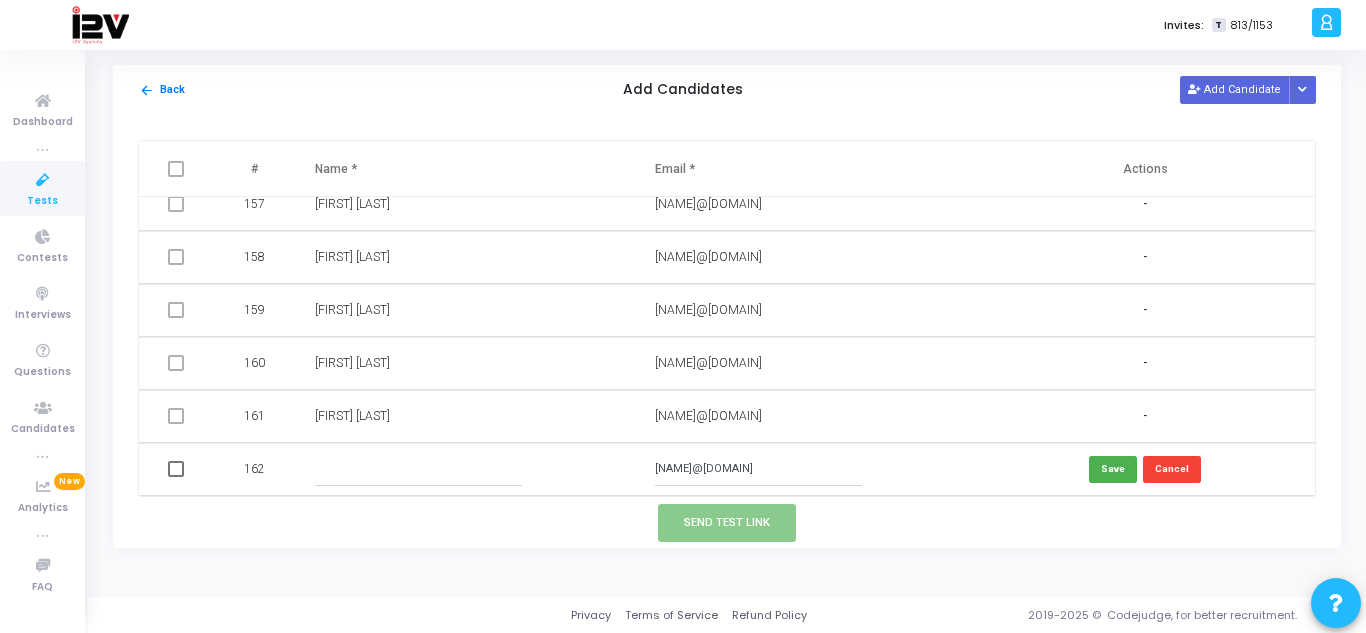 type on "[NAME]@[DOMAIN]" 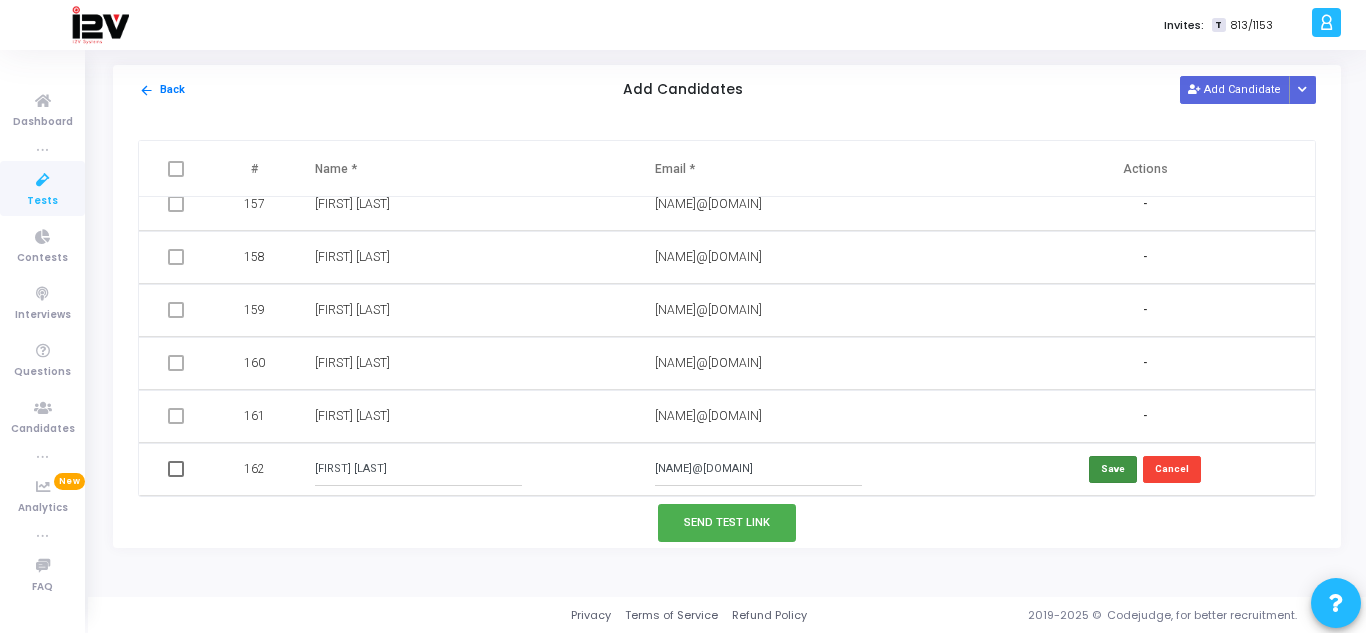 type on "[FIRST] [LAST]" 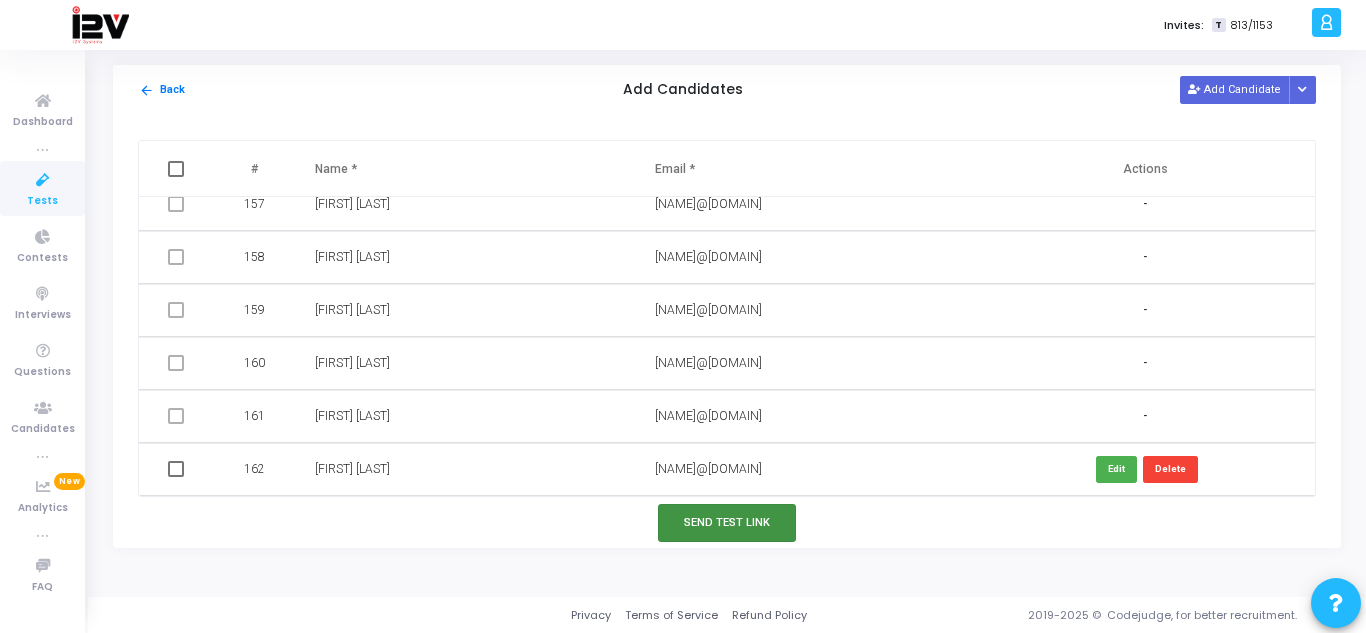 click on "Send Test Link" at bounding box center (727, 522) 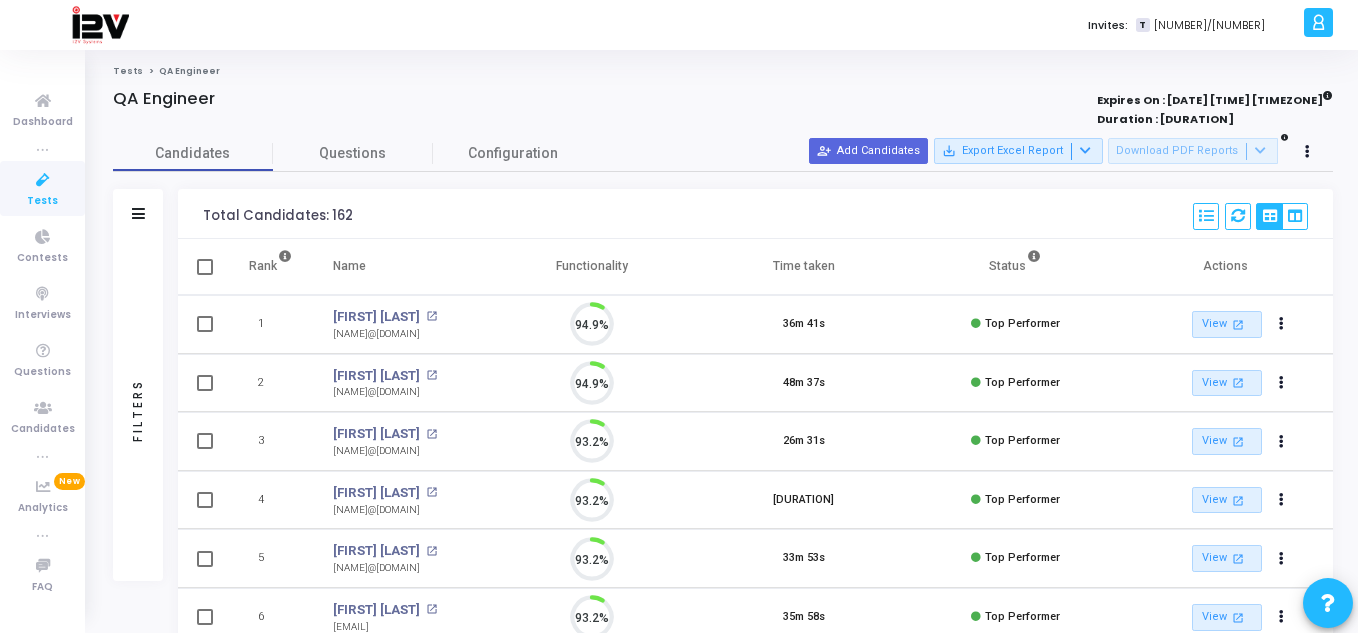 scroll, scrollTop: 9, scrollLeft: 9, axis: both 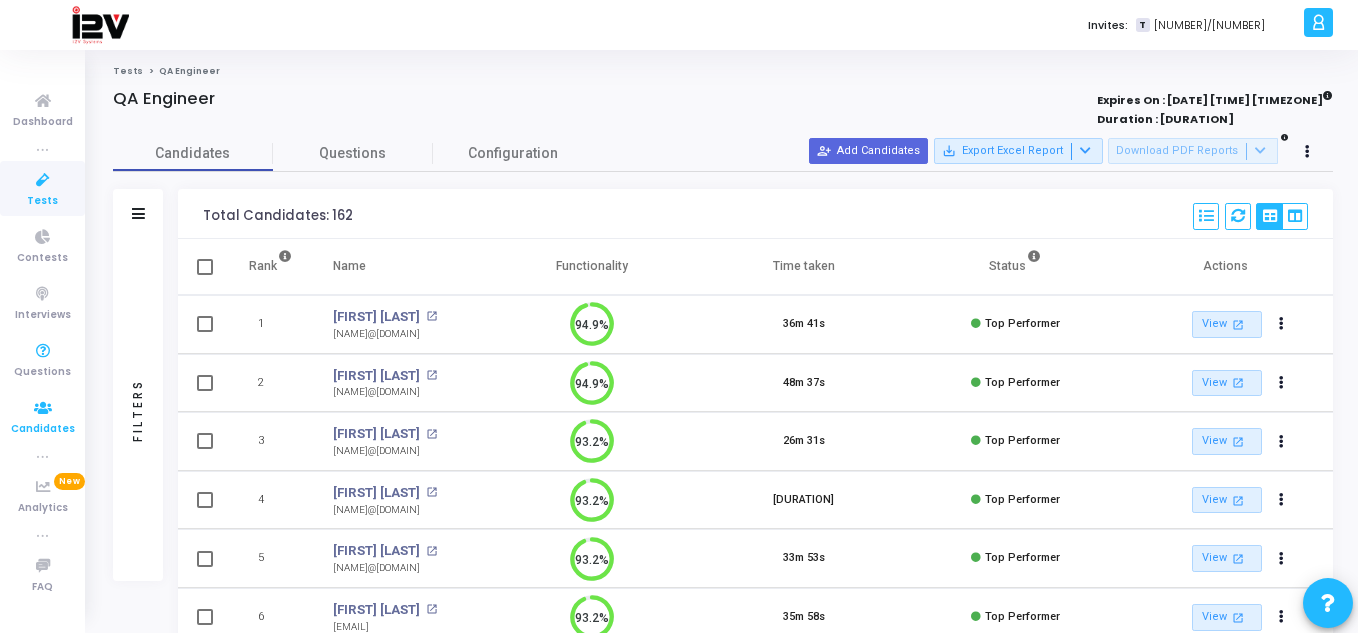 click at bounding box center (43, 408) 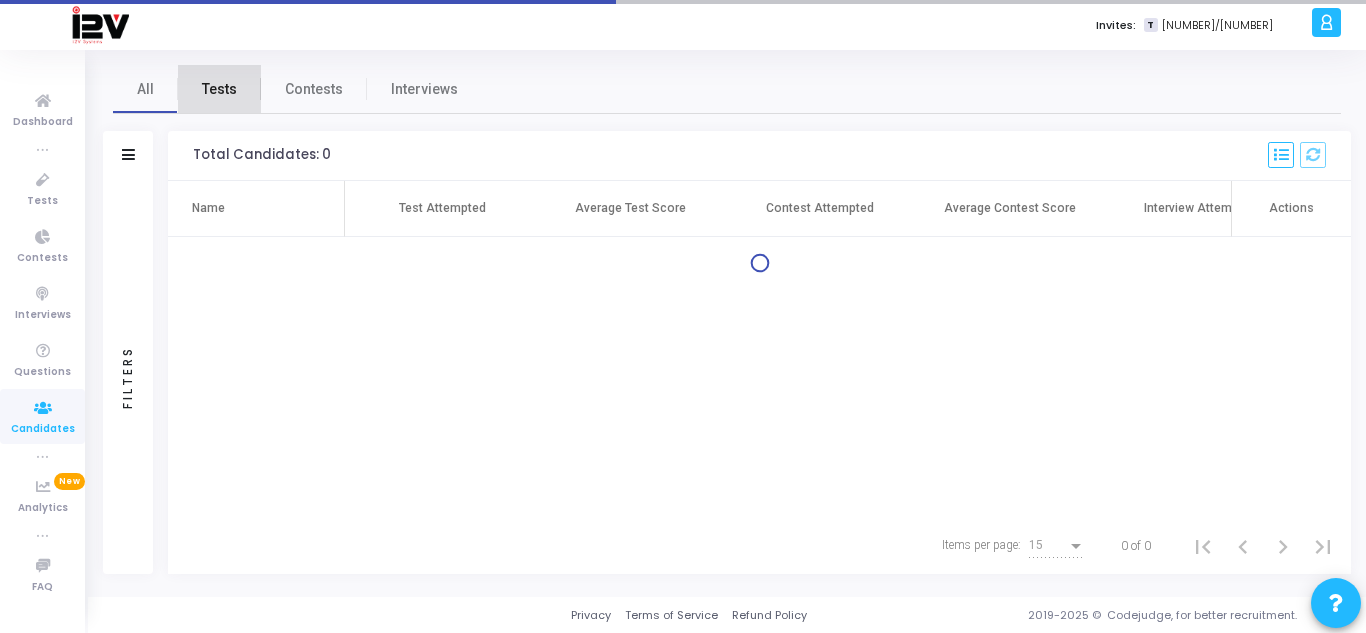 click on "Tests" at bounding box center (219, 89) 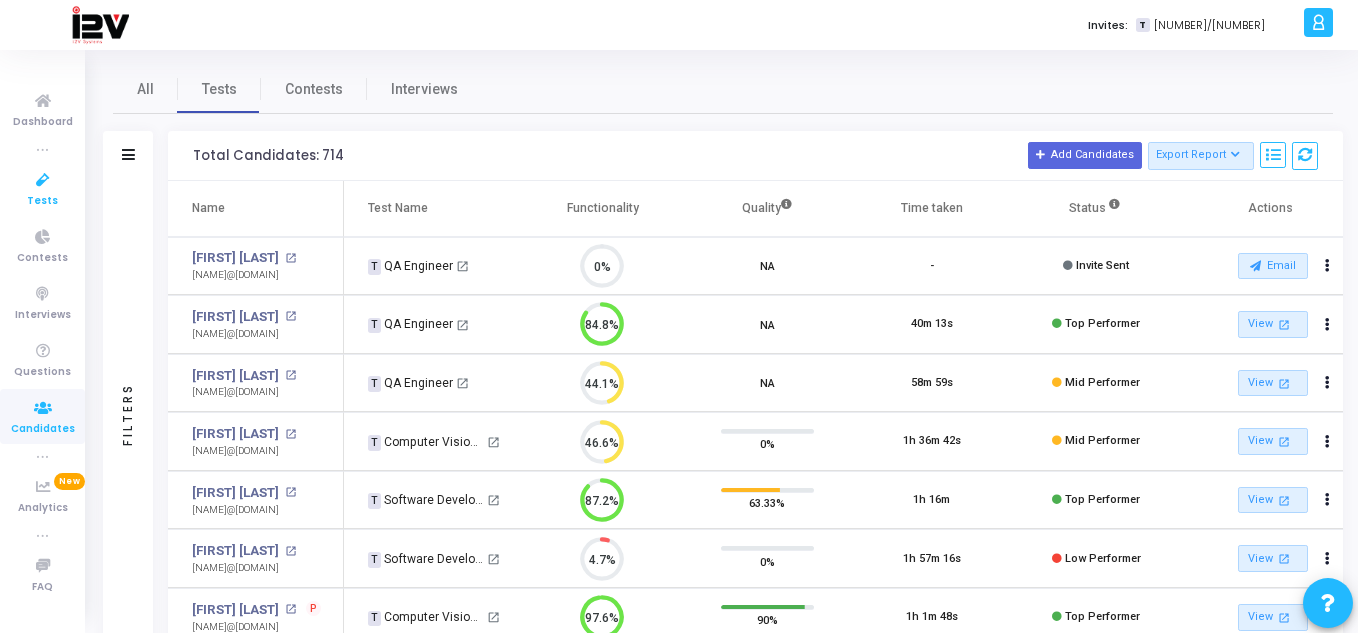 click on "Tests" at bounding box center (42, 188) 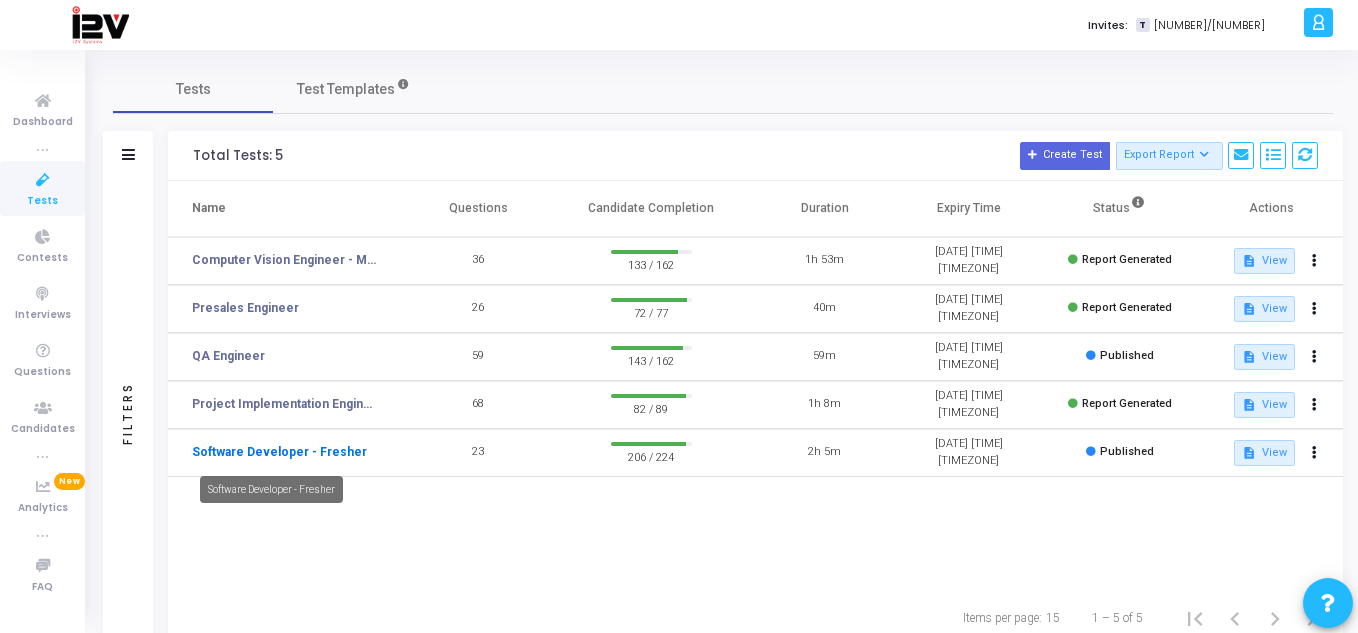 click on "Software Developer - Fresher" 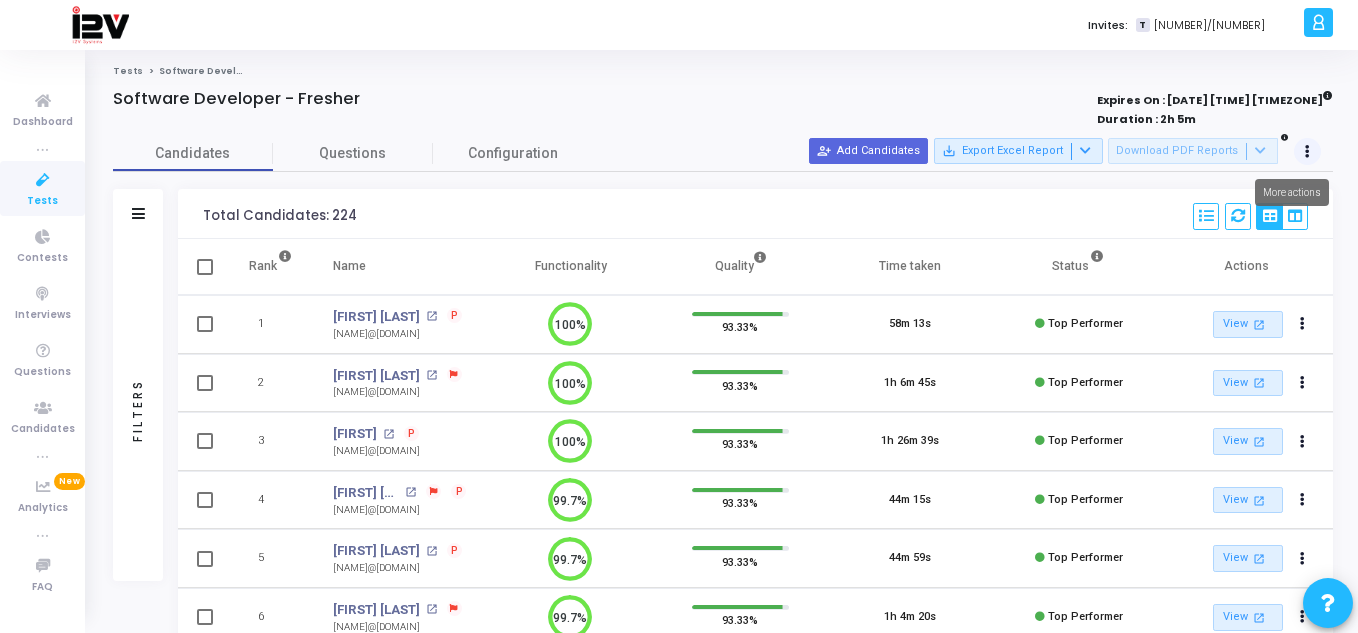click at bounding box center (1308, 152) 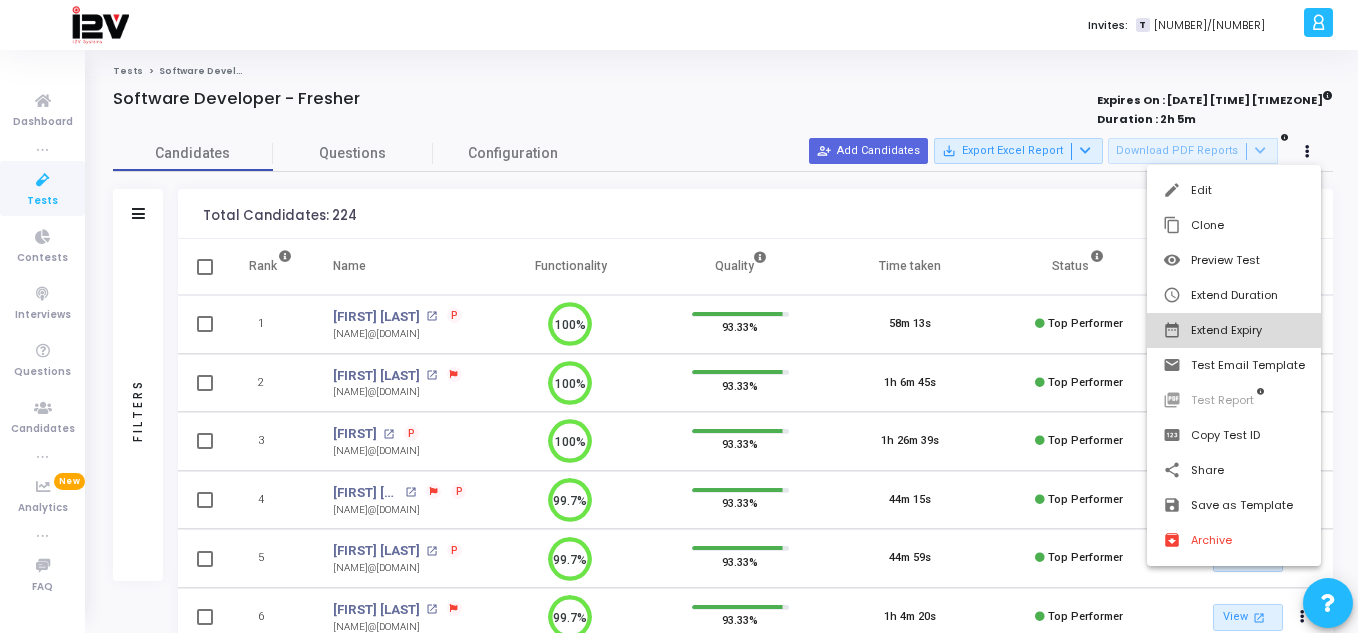 click on "date_range  Extend Expiry" at bounding box center [1234, 330] 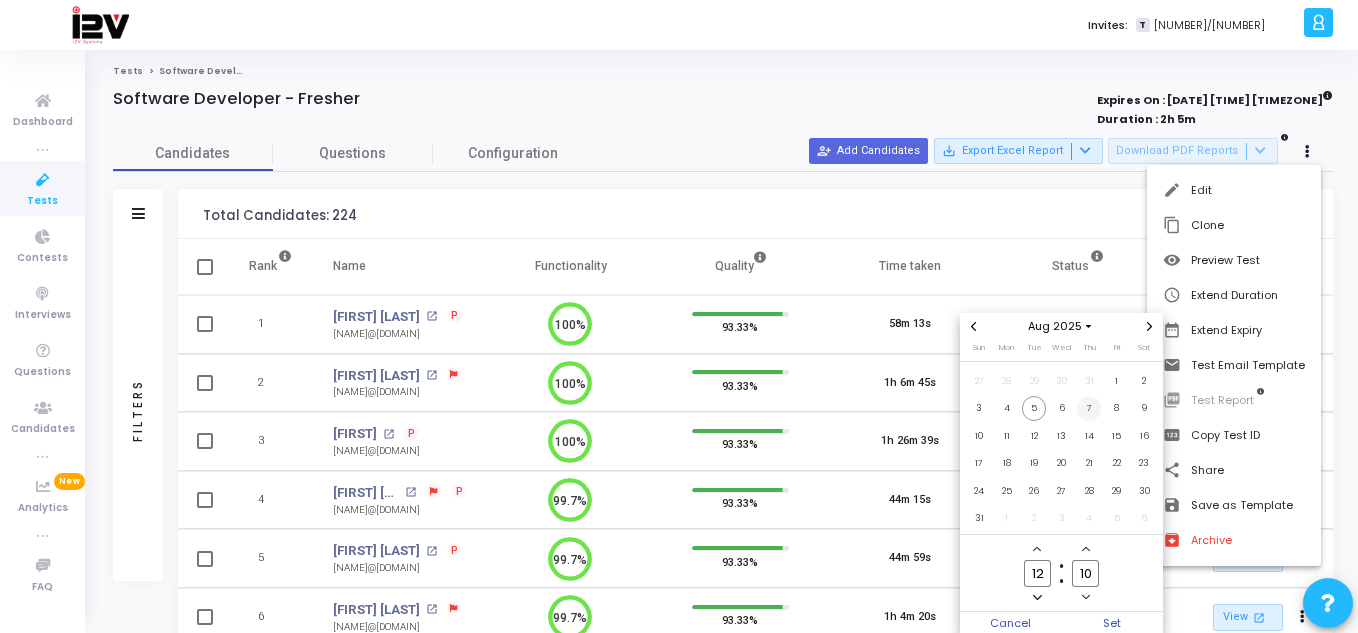 click on "7" at bounding box center (1089, 408) 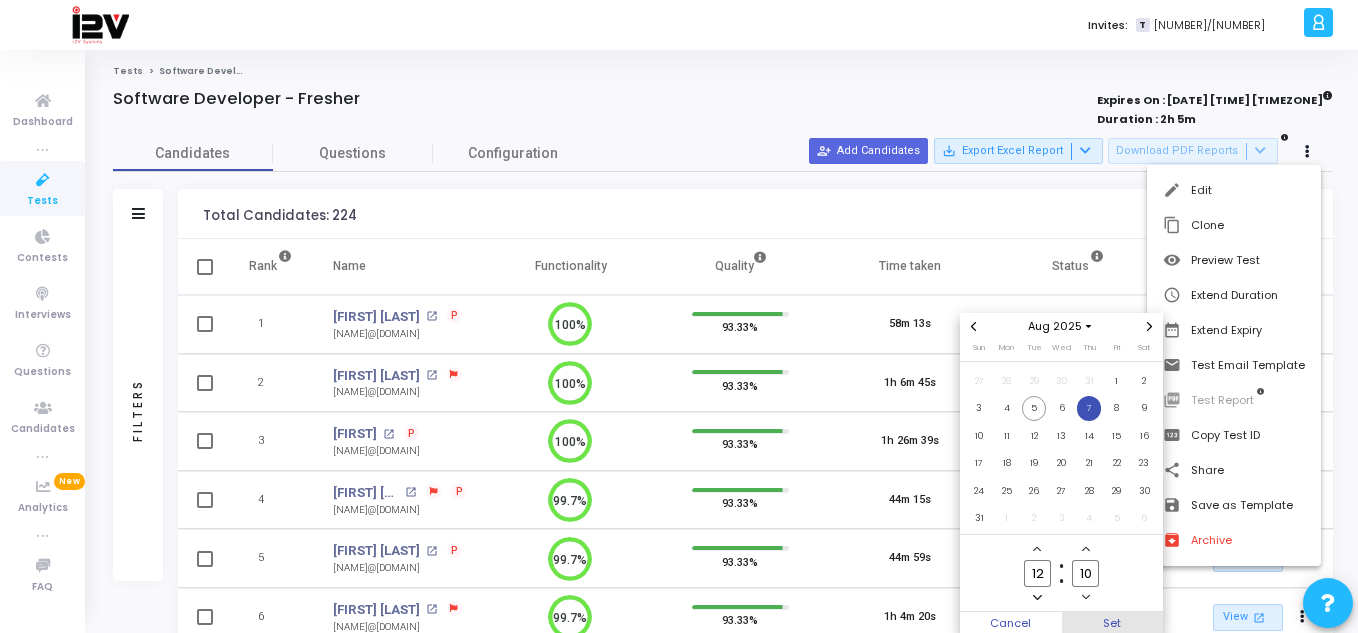 click on "Set" at bounding box center [1113, 623] 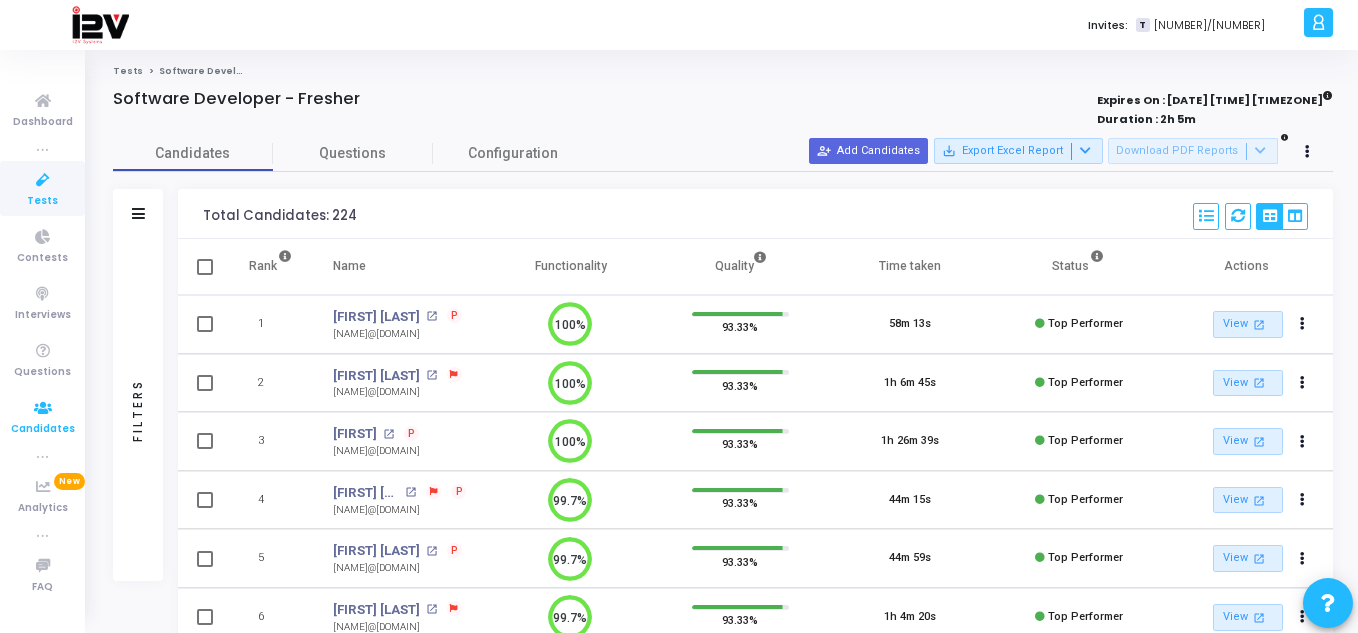 click on "Candidates" at bounding box center [43, 429] 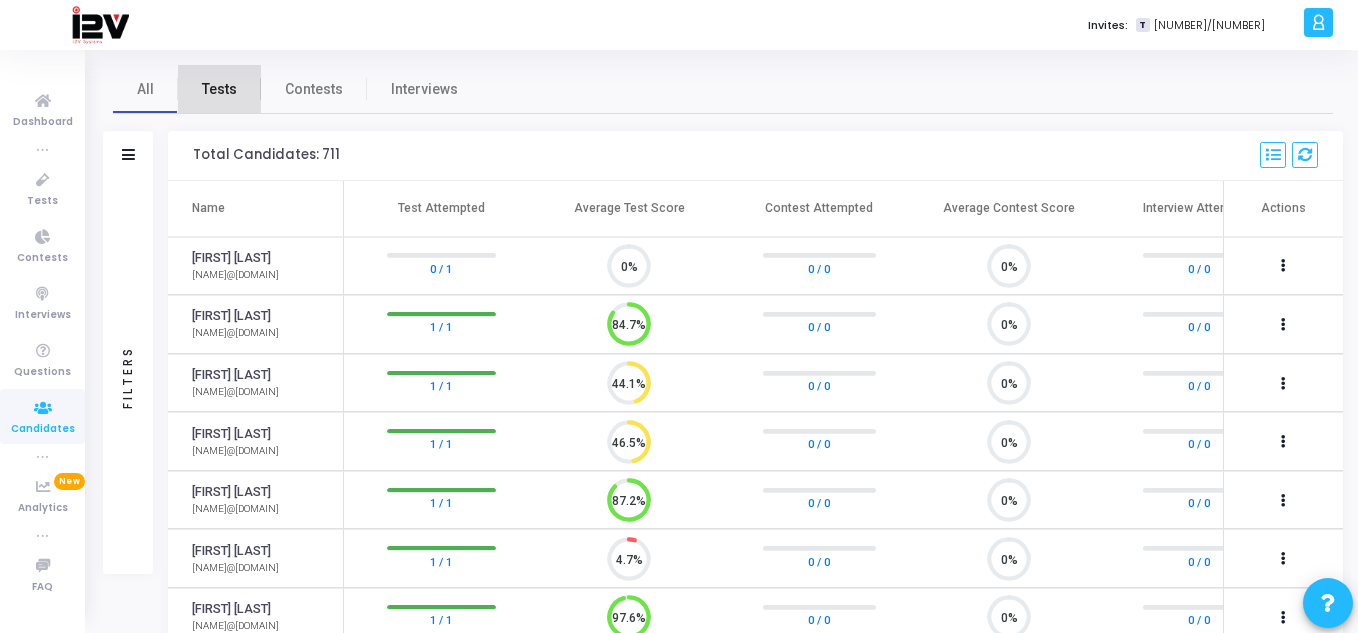 click on "Tests" at bounding box center [219, 89] 